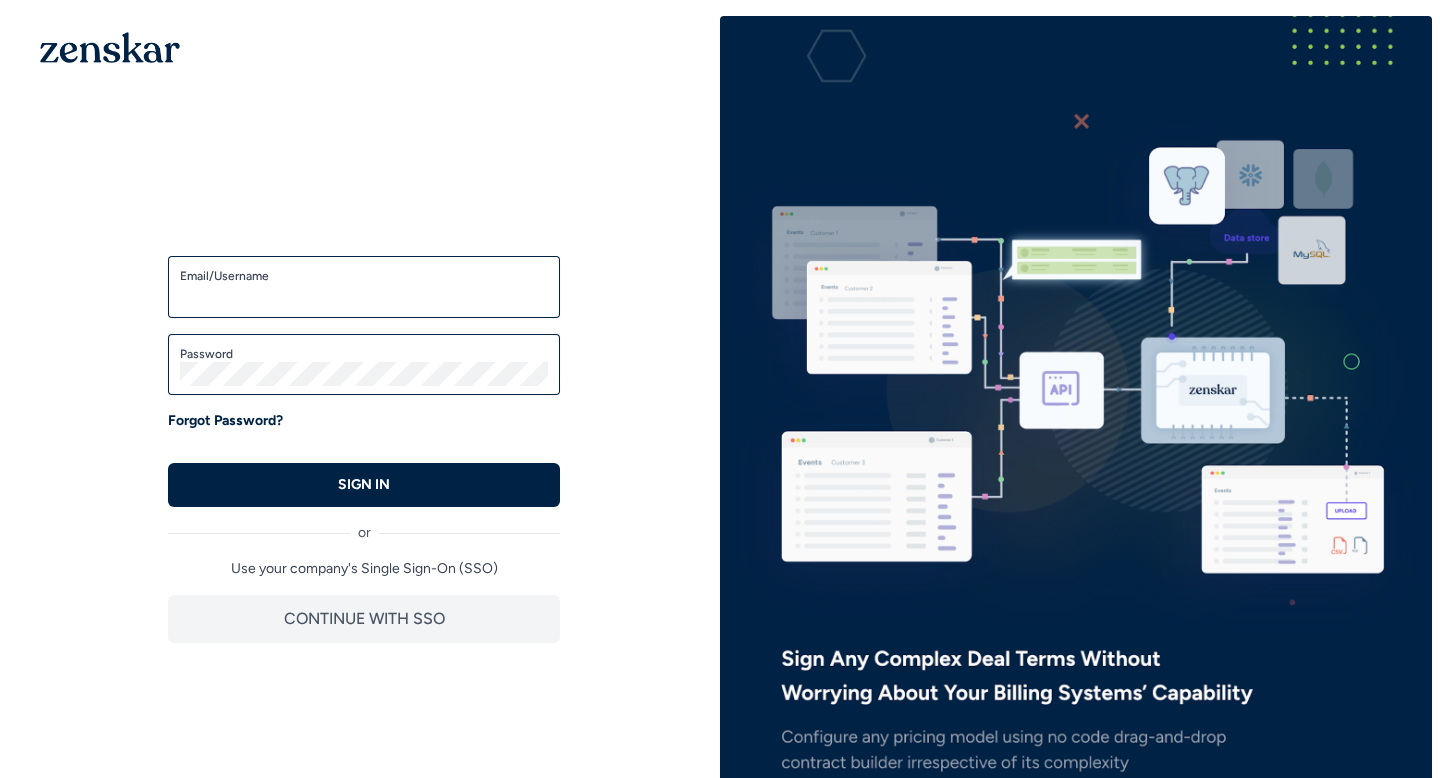 scroll, scrollTop: 0, scrollLeft: 0, axis: both 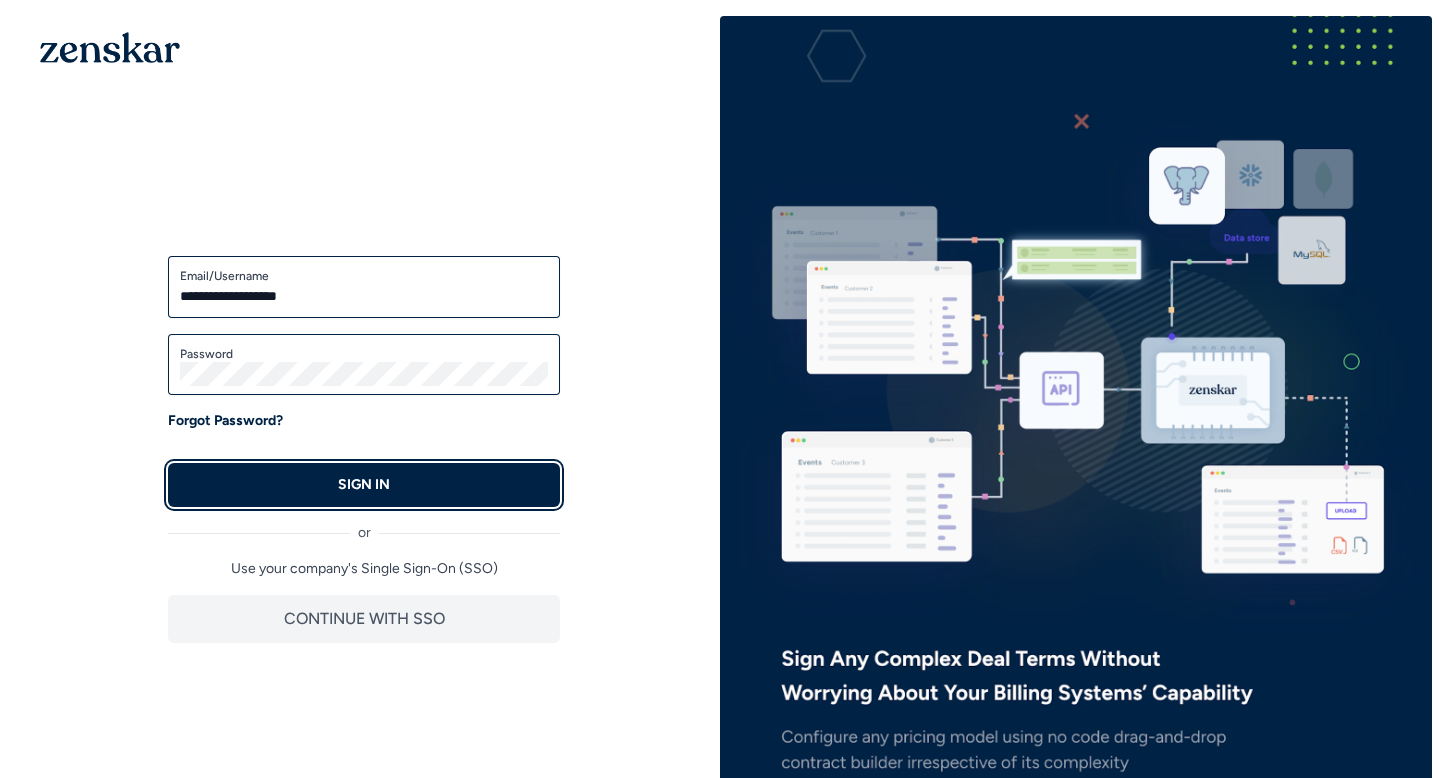 click on "SIGN IN" at bounding box center (364, 485) 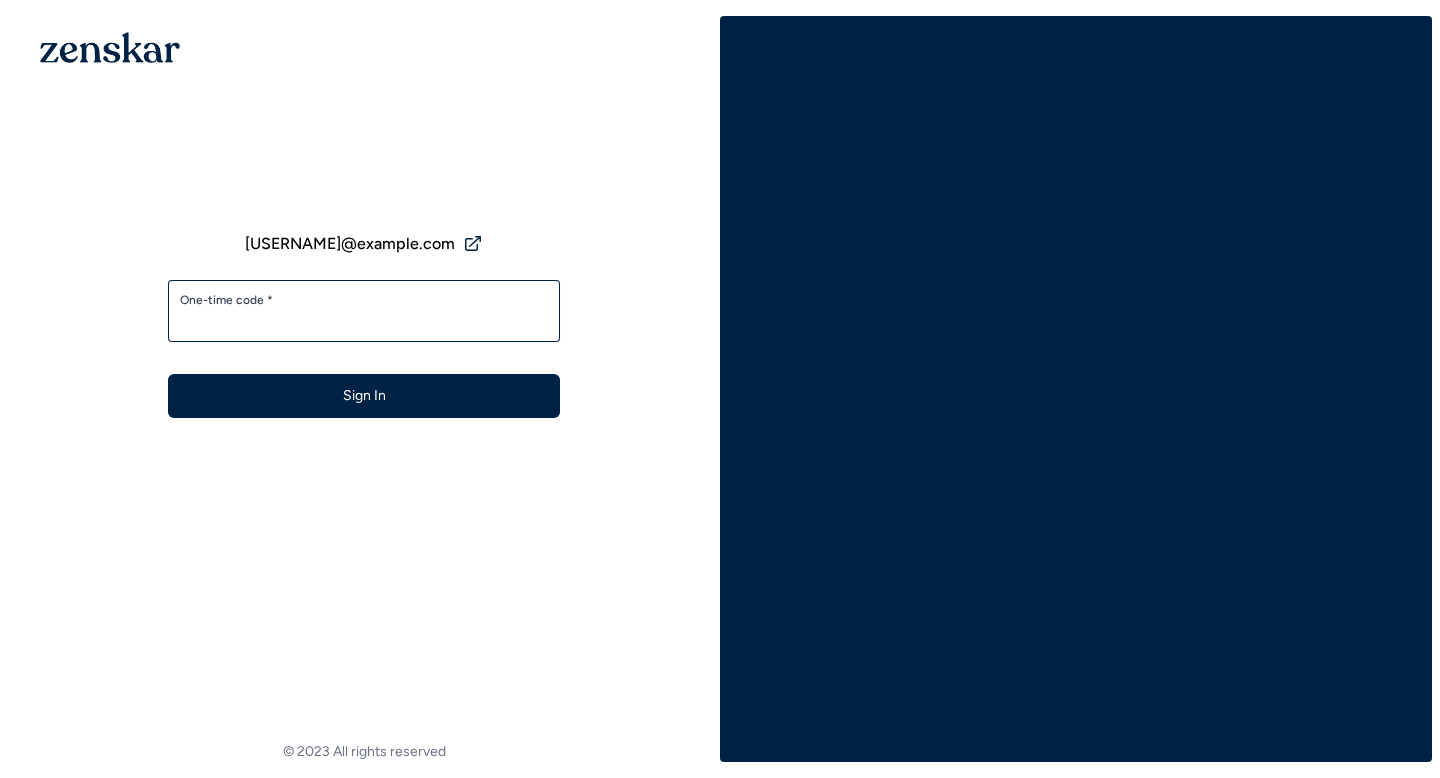 scroll, scrollTop: 0, scrollLeft: 0, axis: both 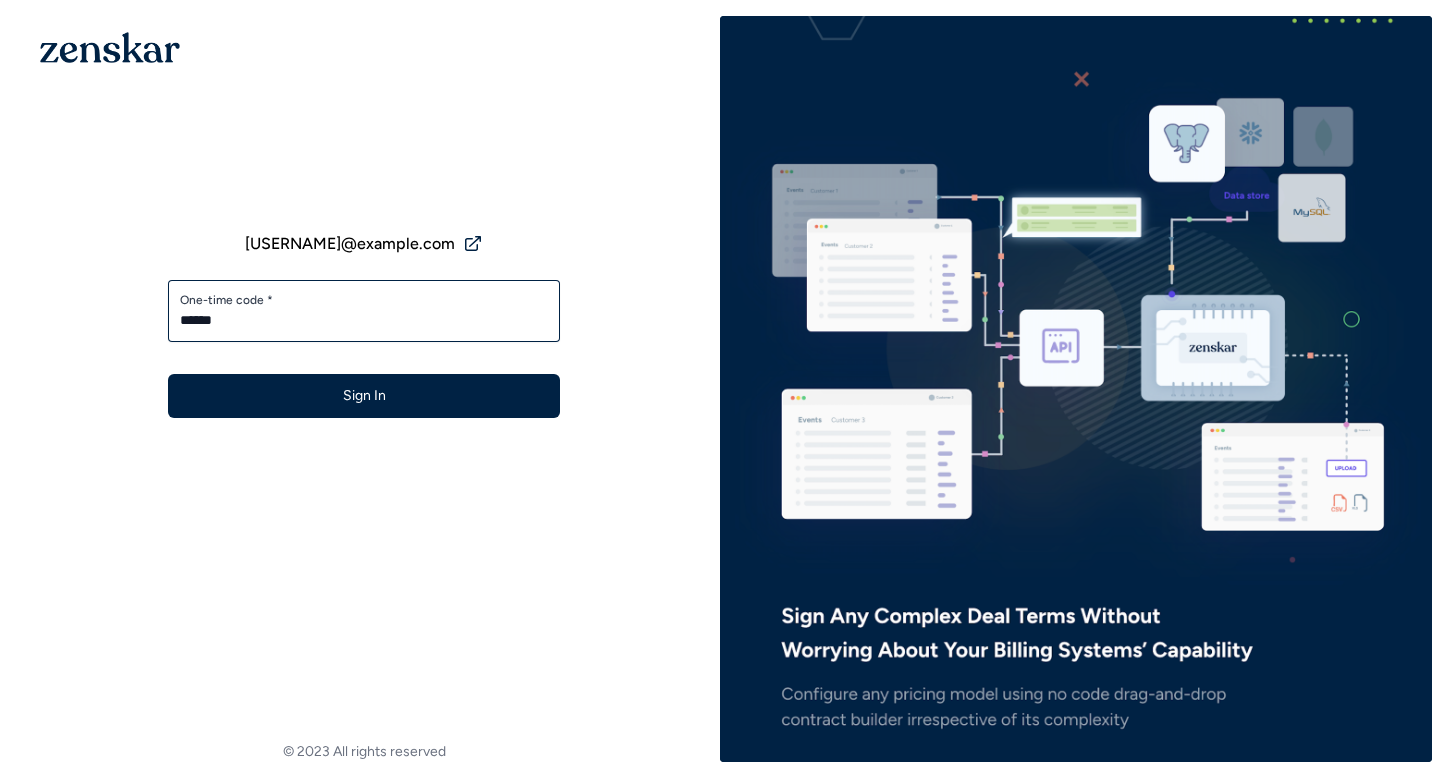 type on "******" 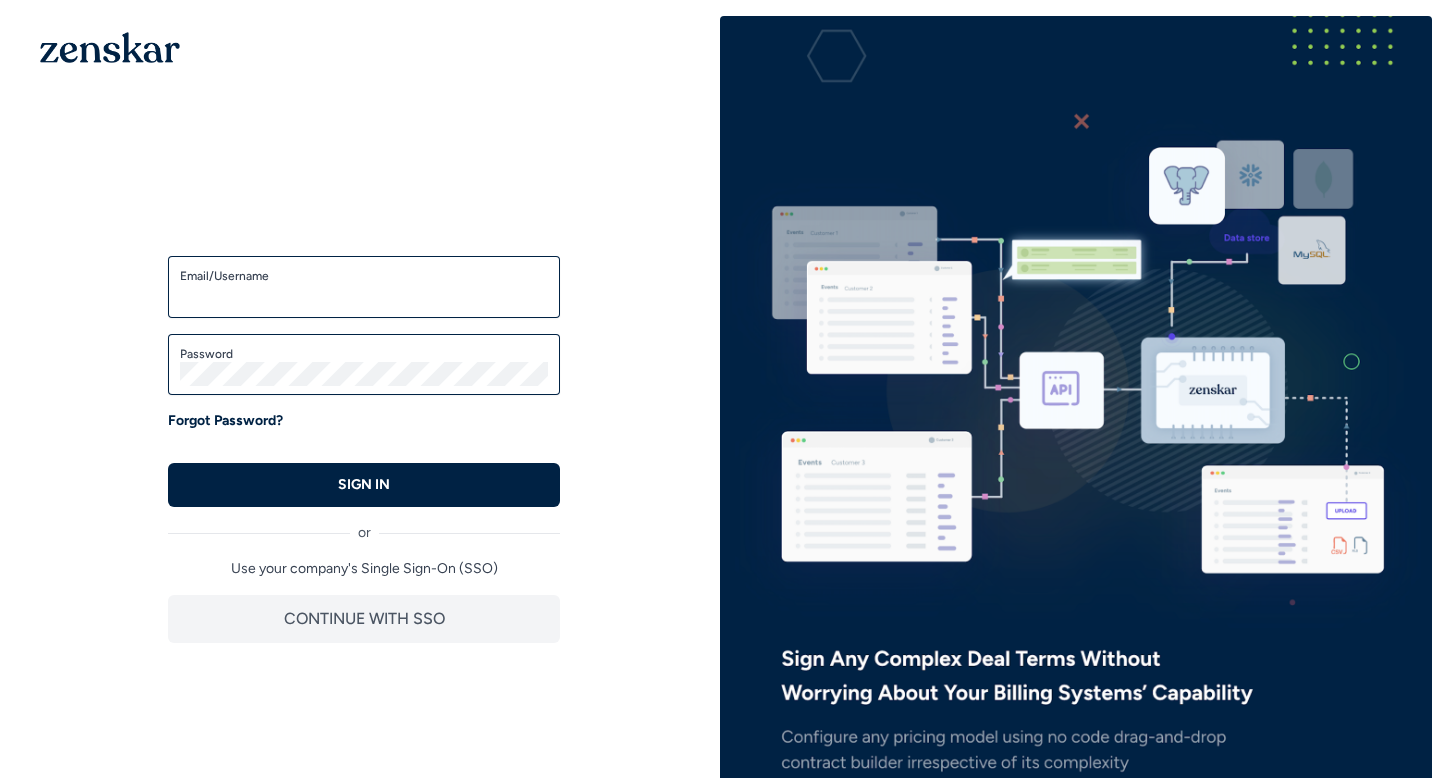 scroll, scrollTop: 0, scrollLeft: 0, axis: both 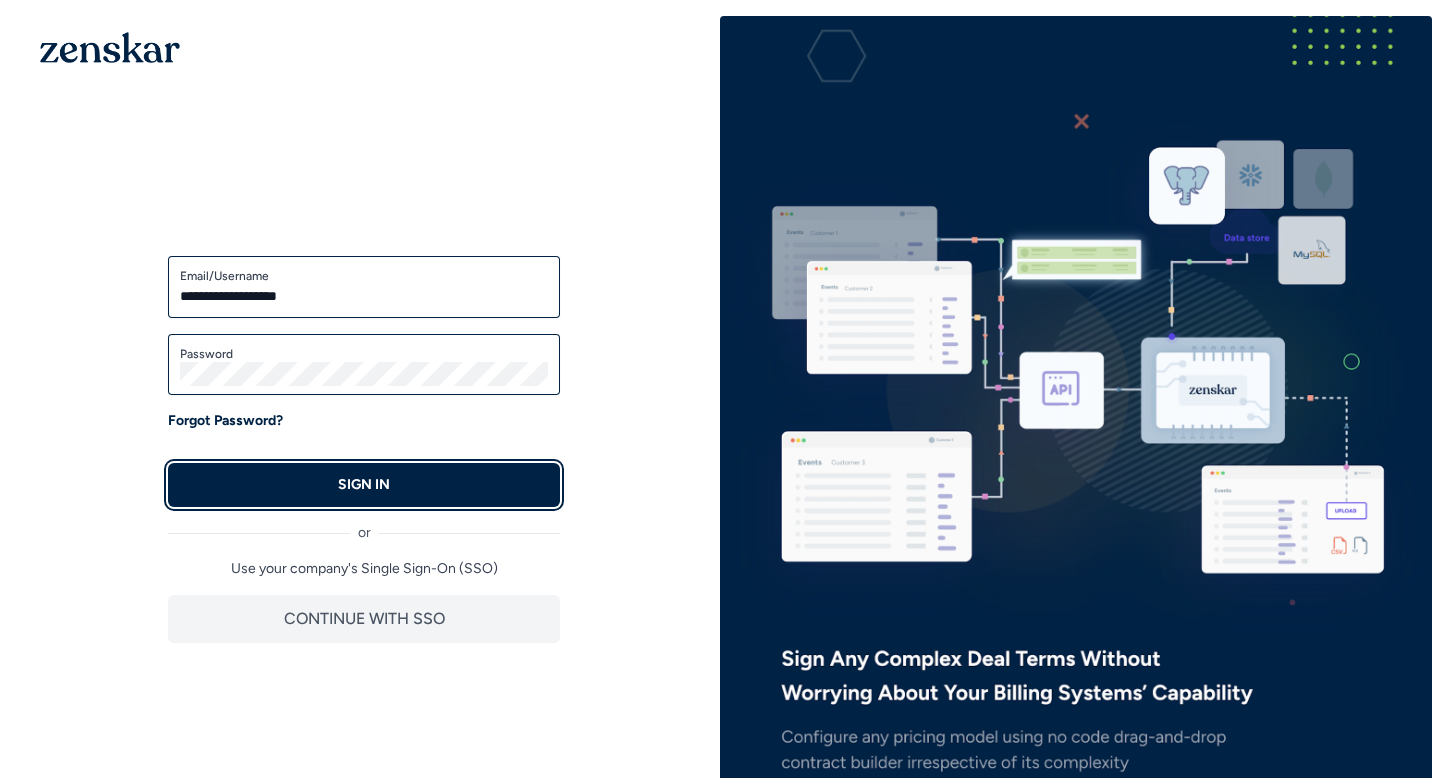 click on "SIGN IN" at bounding box center (364, 485) 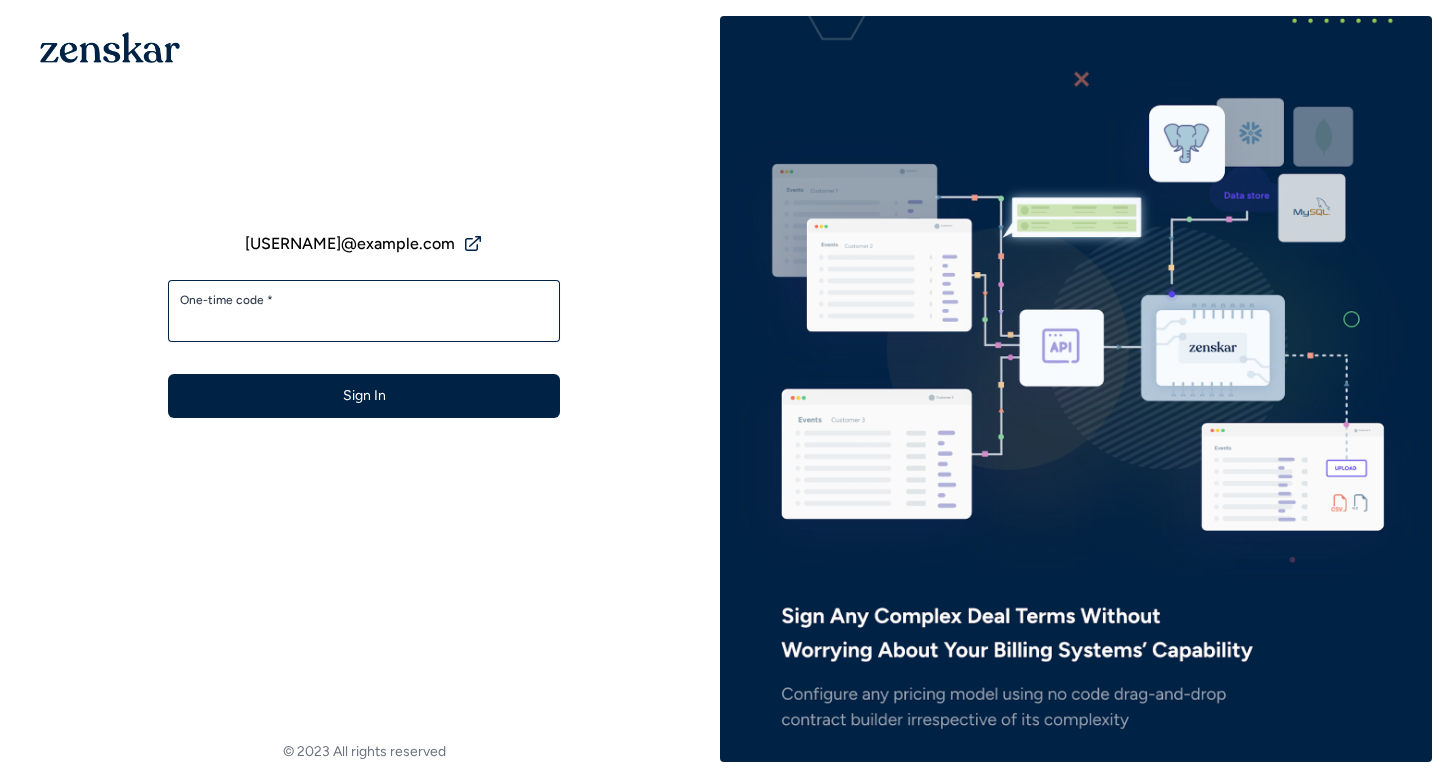 scroll, scrollTop: 0, scrollLeft: 0, axis: both 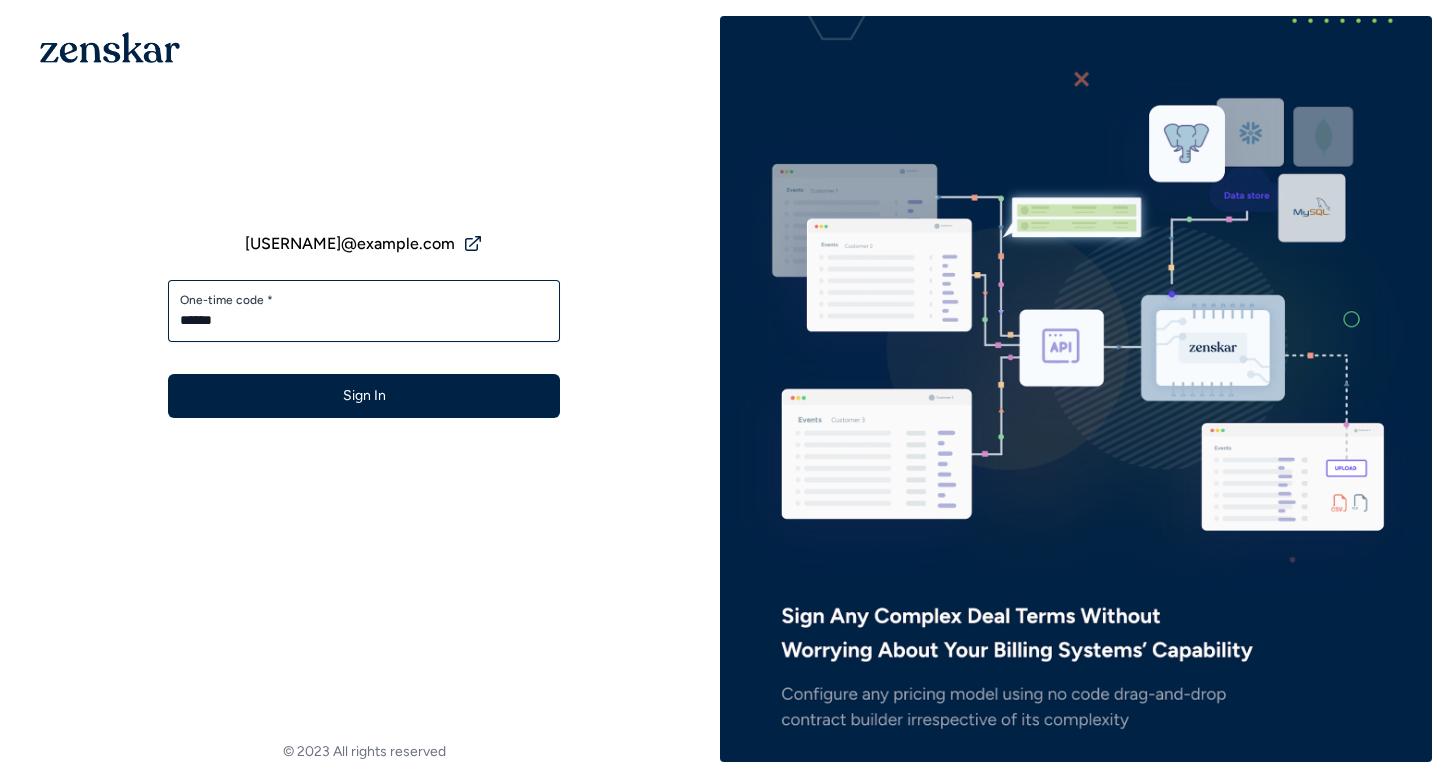 type on "******" 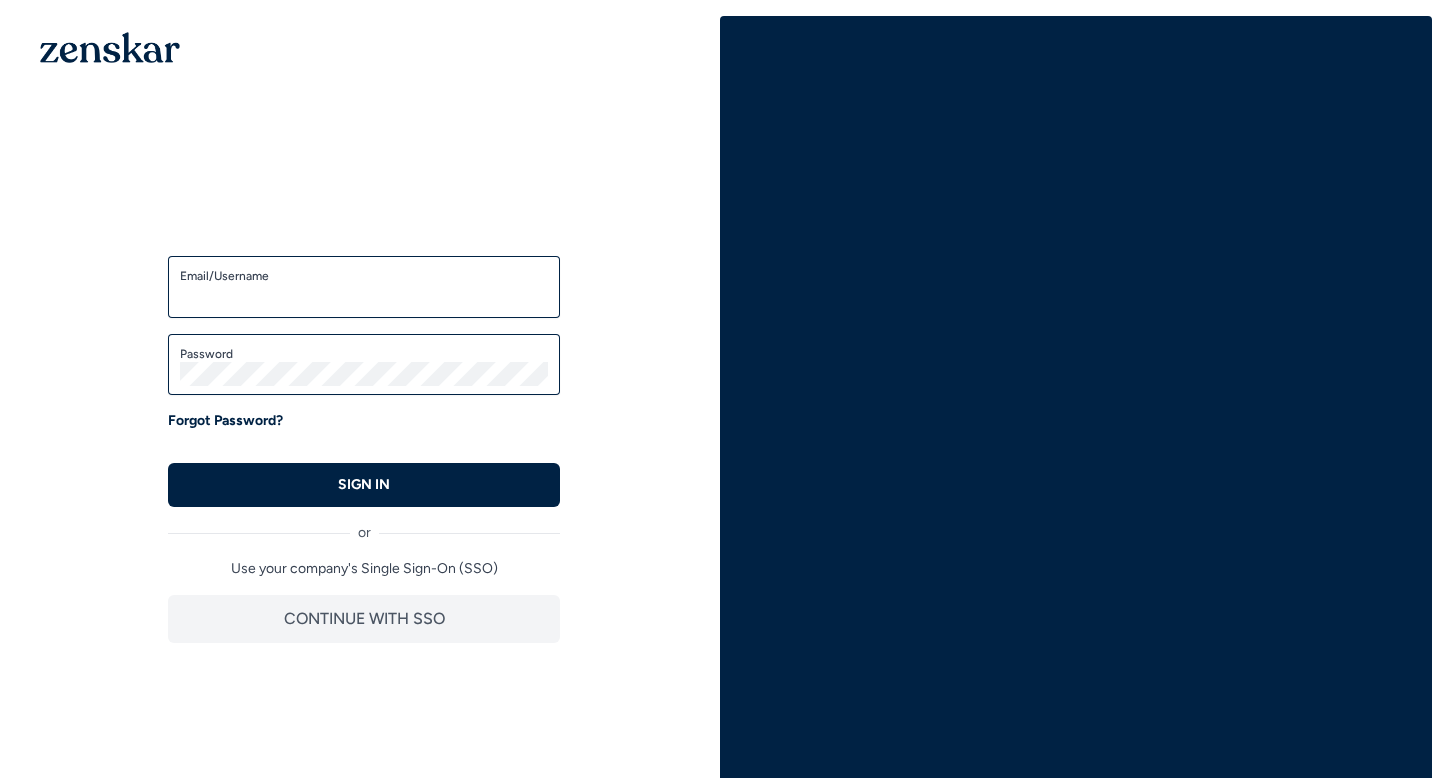 scroll, scrollTop: 0, scrollLeft: 0, axis: both 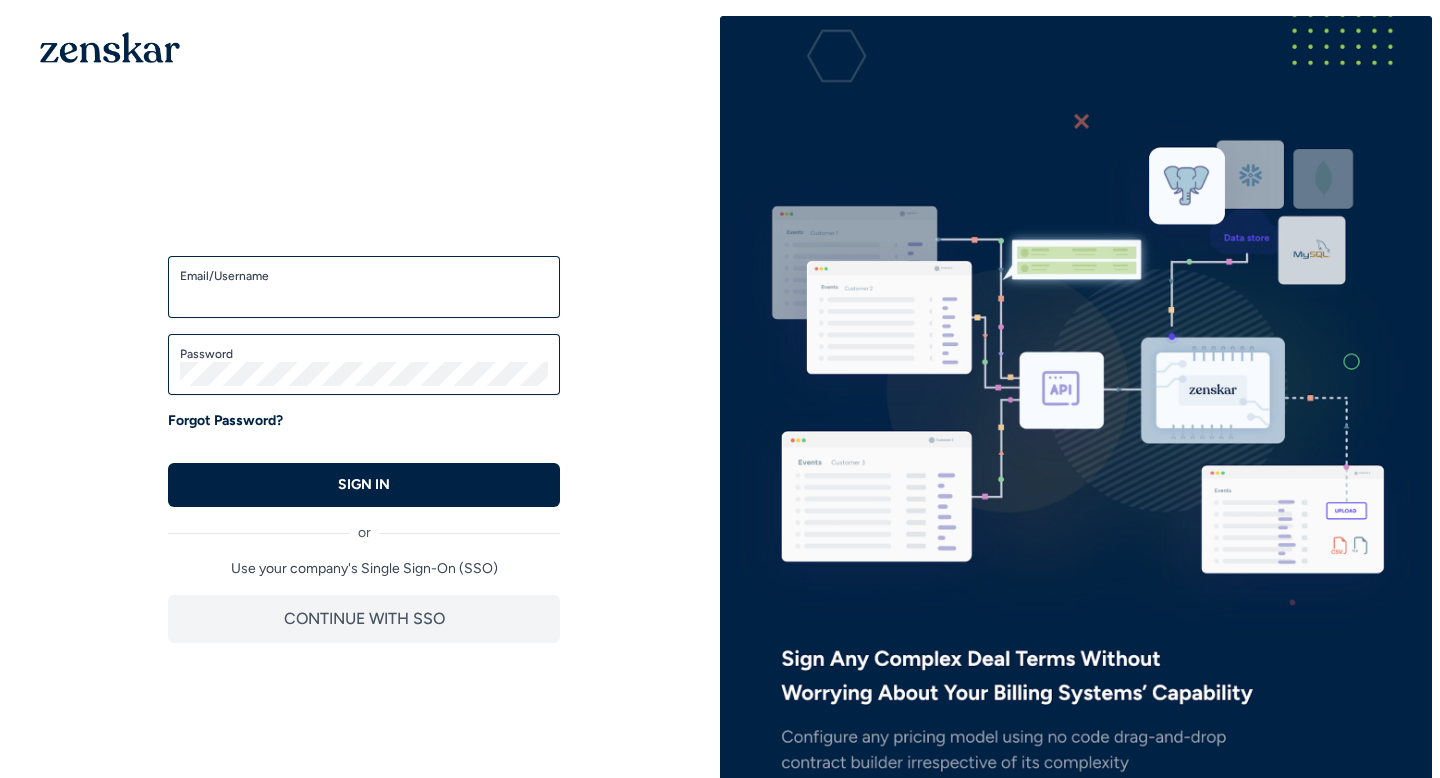 type on "**********" 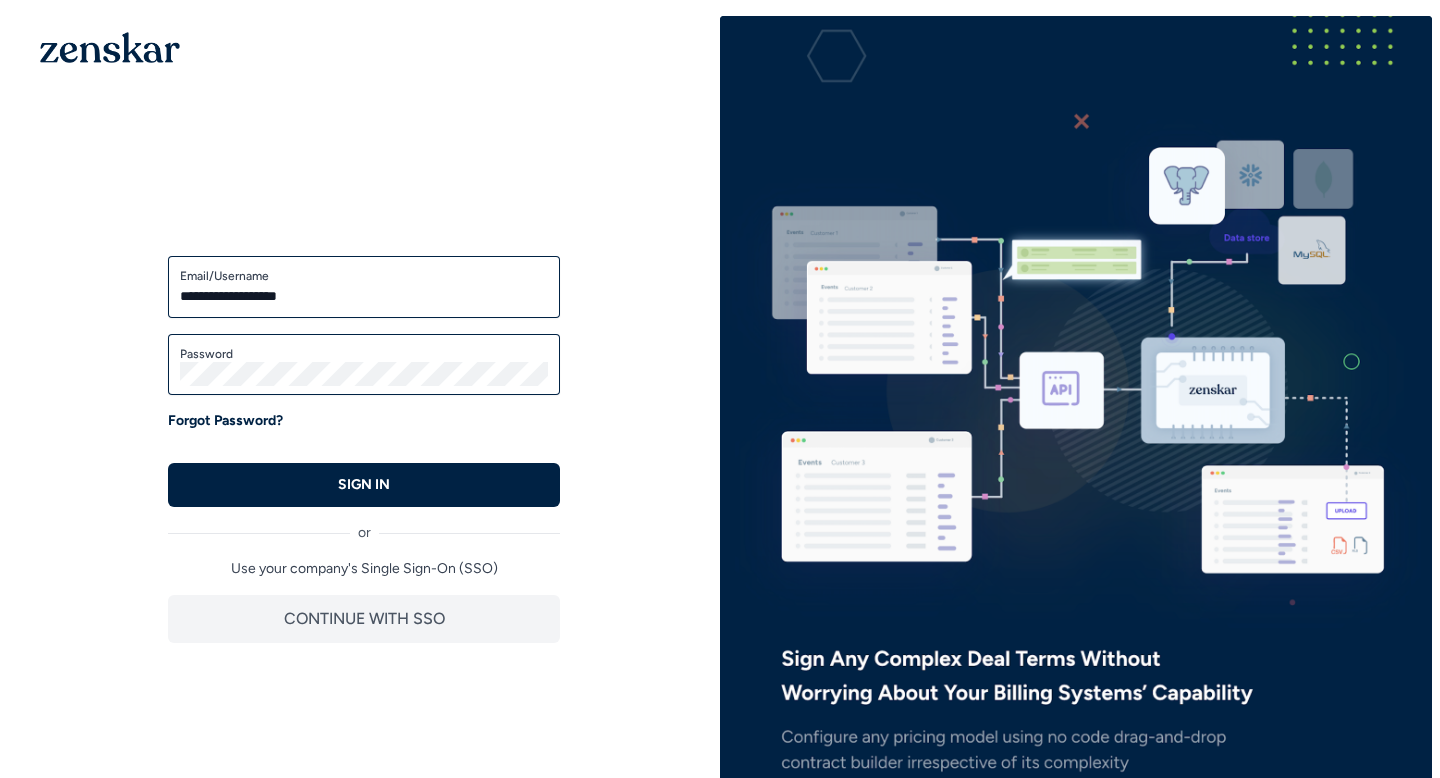 click on "or" at bounding box center [364, 525] 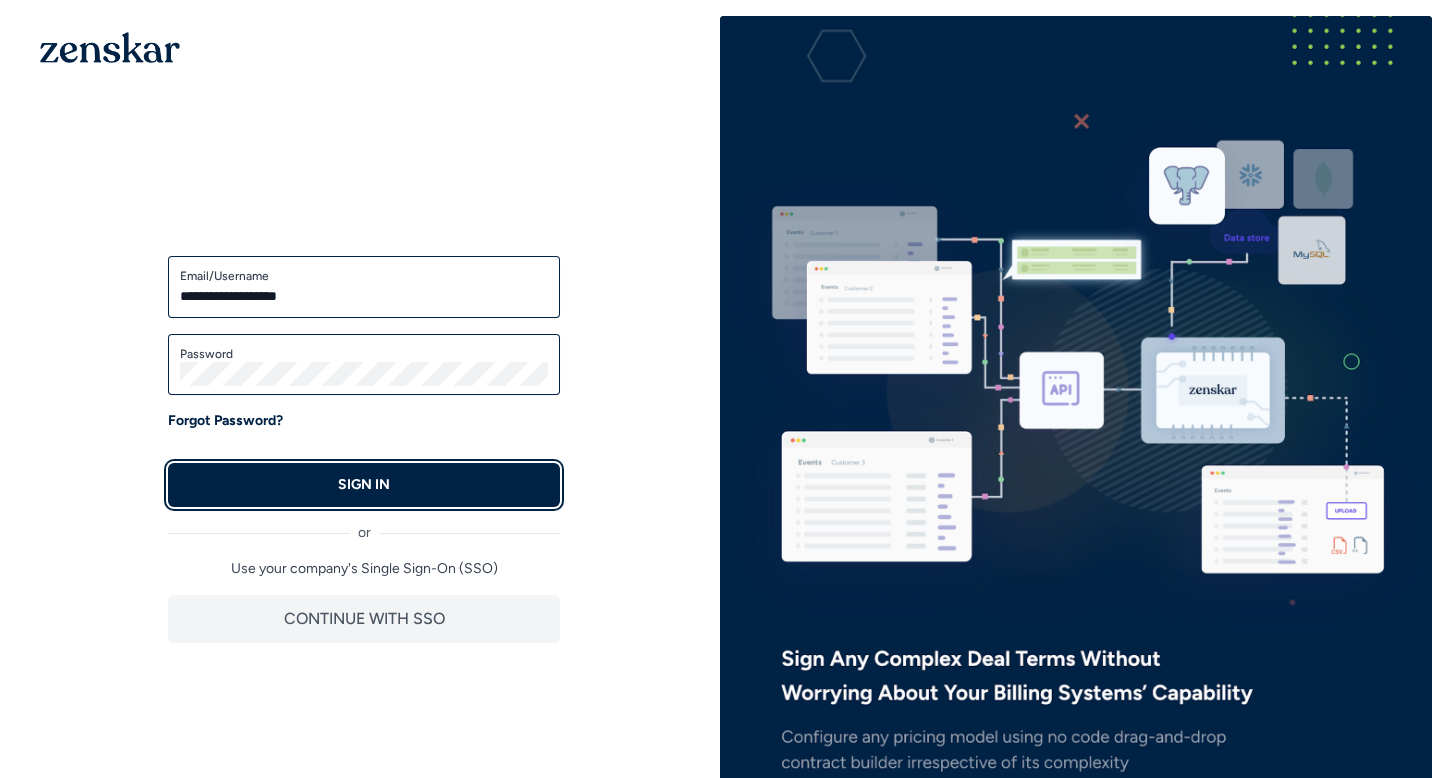 click on "SIGN IN" at bounding box center [364, 485] 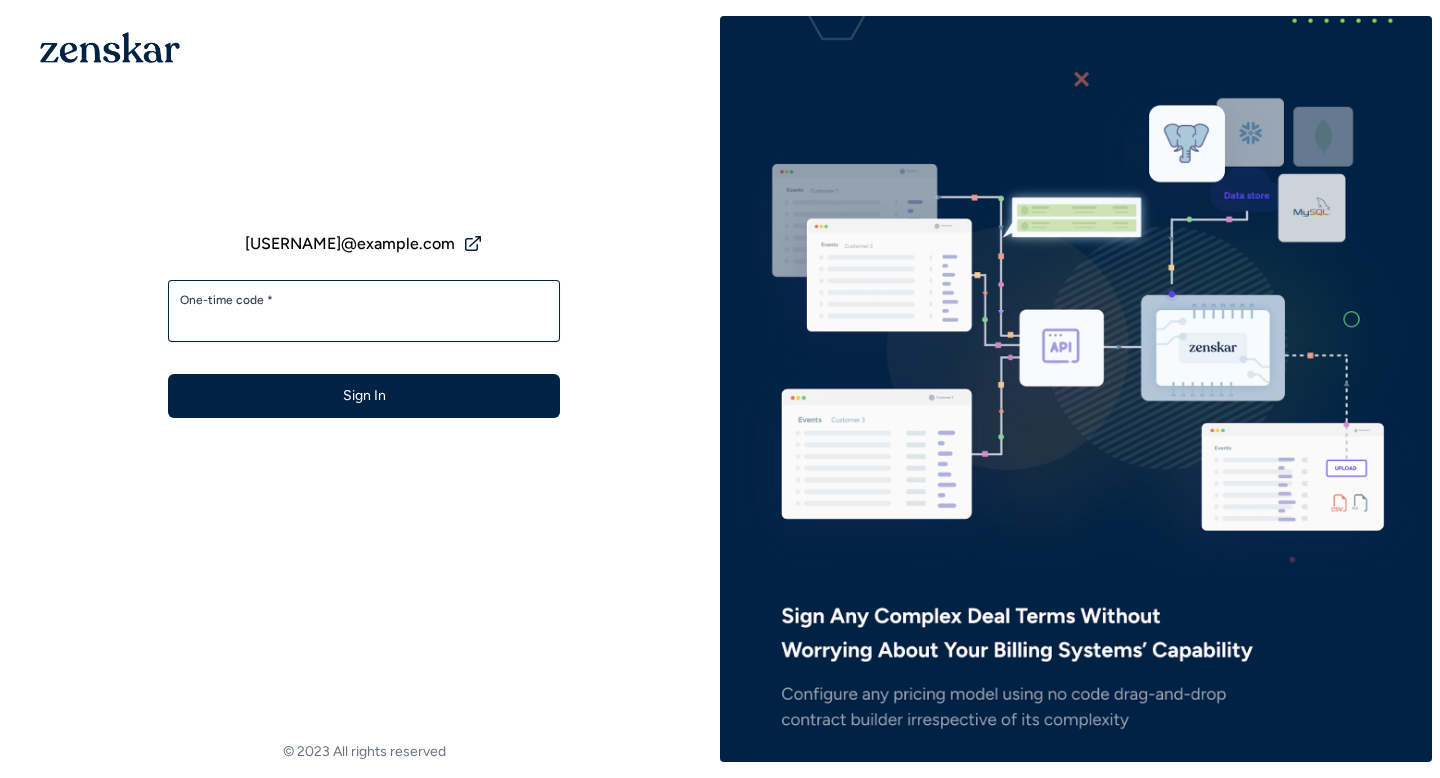 scroll, scrollTop: 0, scrollLeft: 0, axis: both 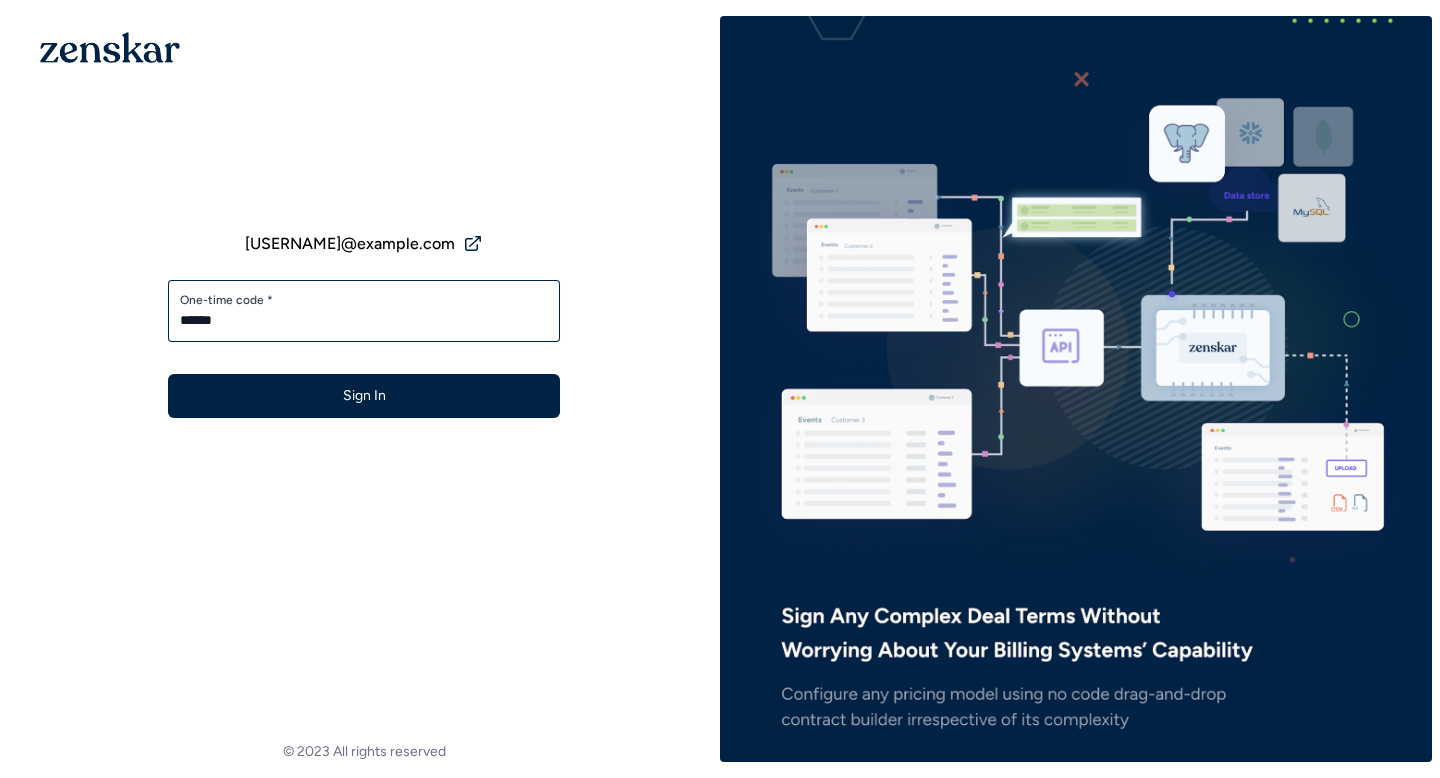 type on "******" 